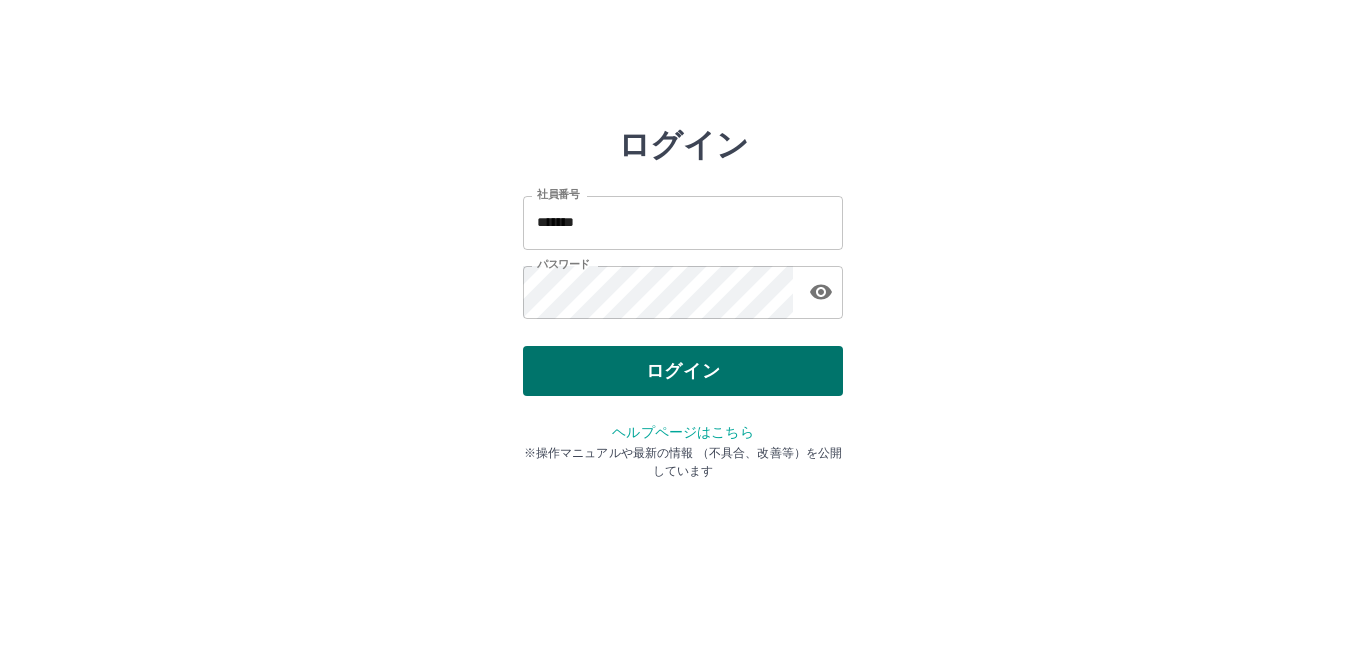 scroll, scrollTop: 0, scrollLeft: 0, axis: both 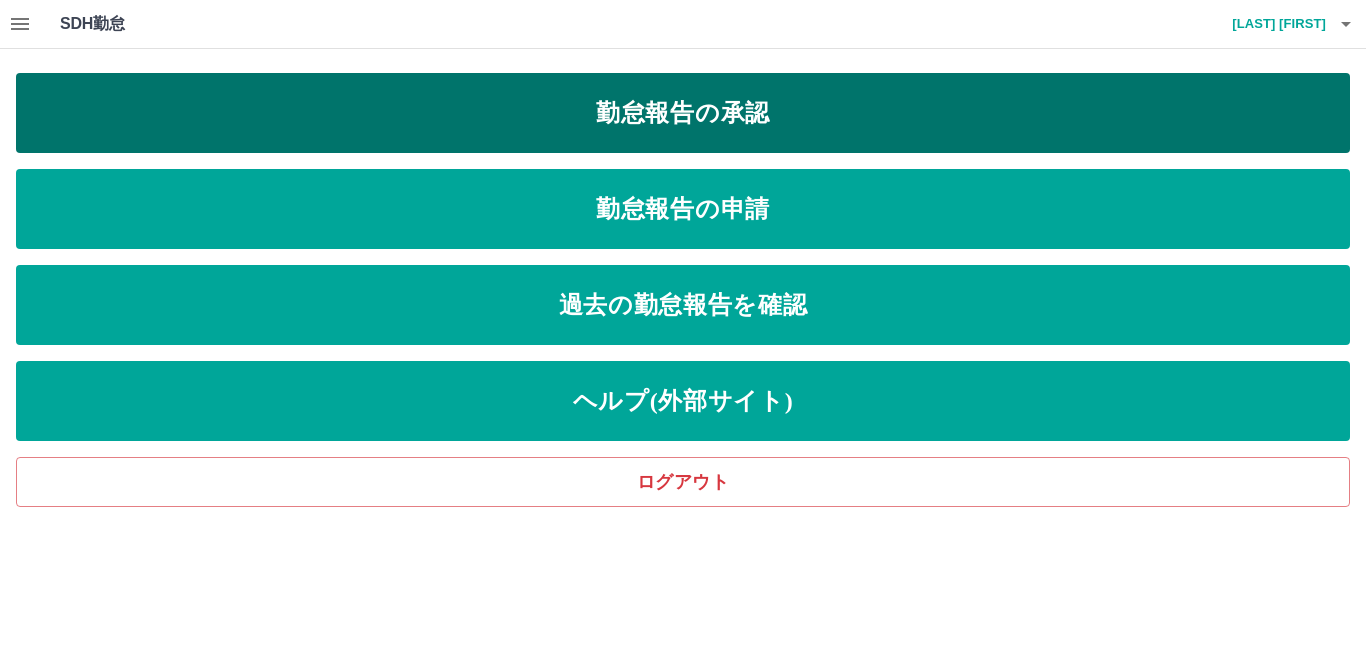 click on "勤怠報告の承認" at bounding box center [683, 113] 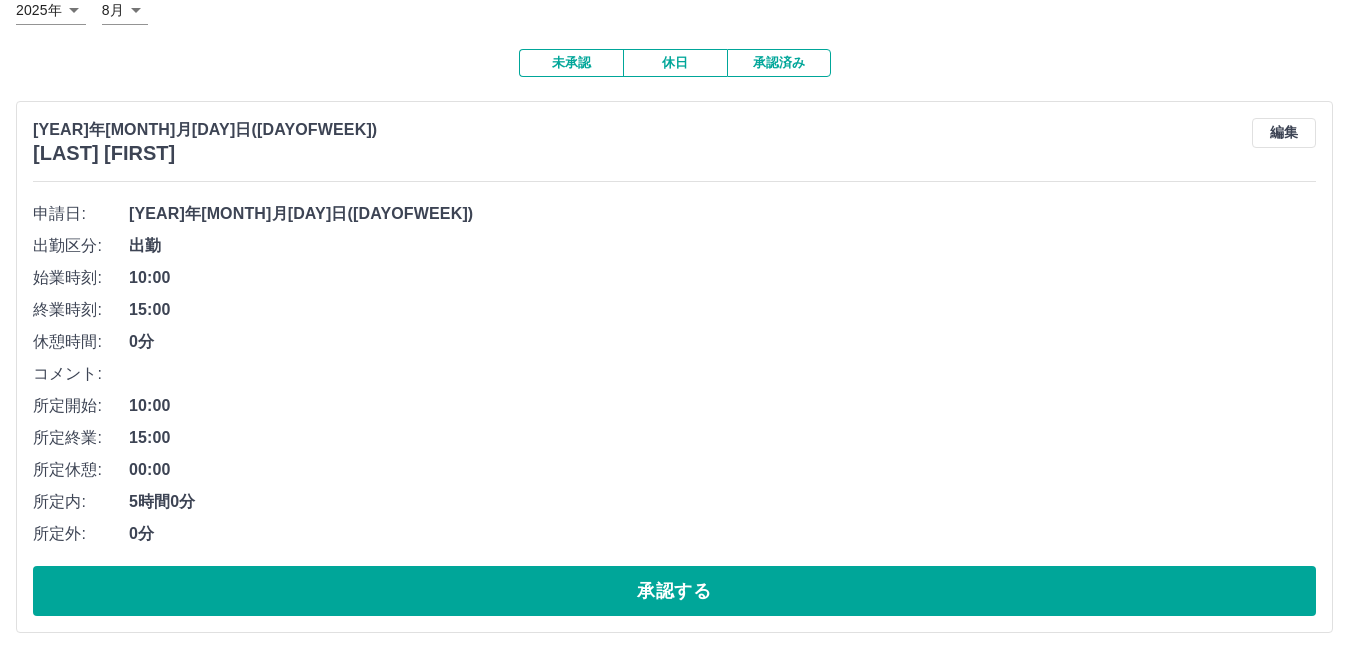 scroll, scrollTop: 0, scrollLeft: 0, axis: both 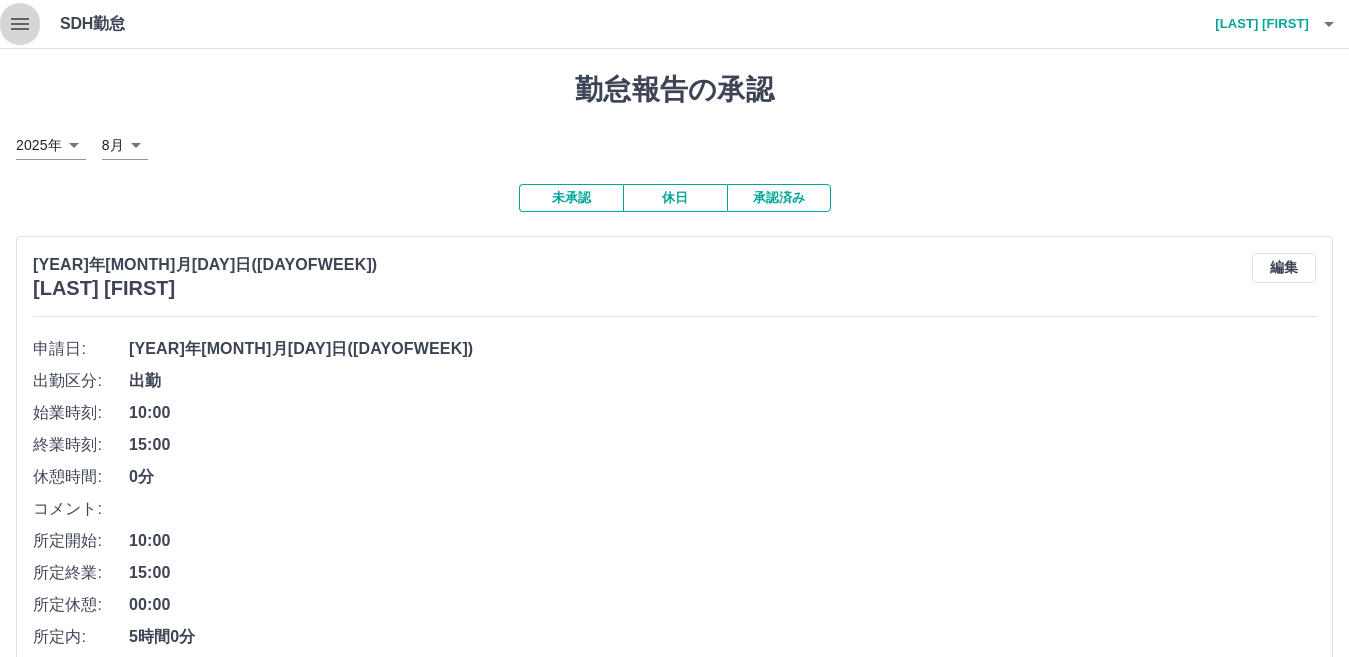 click 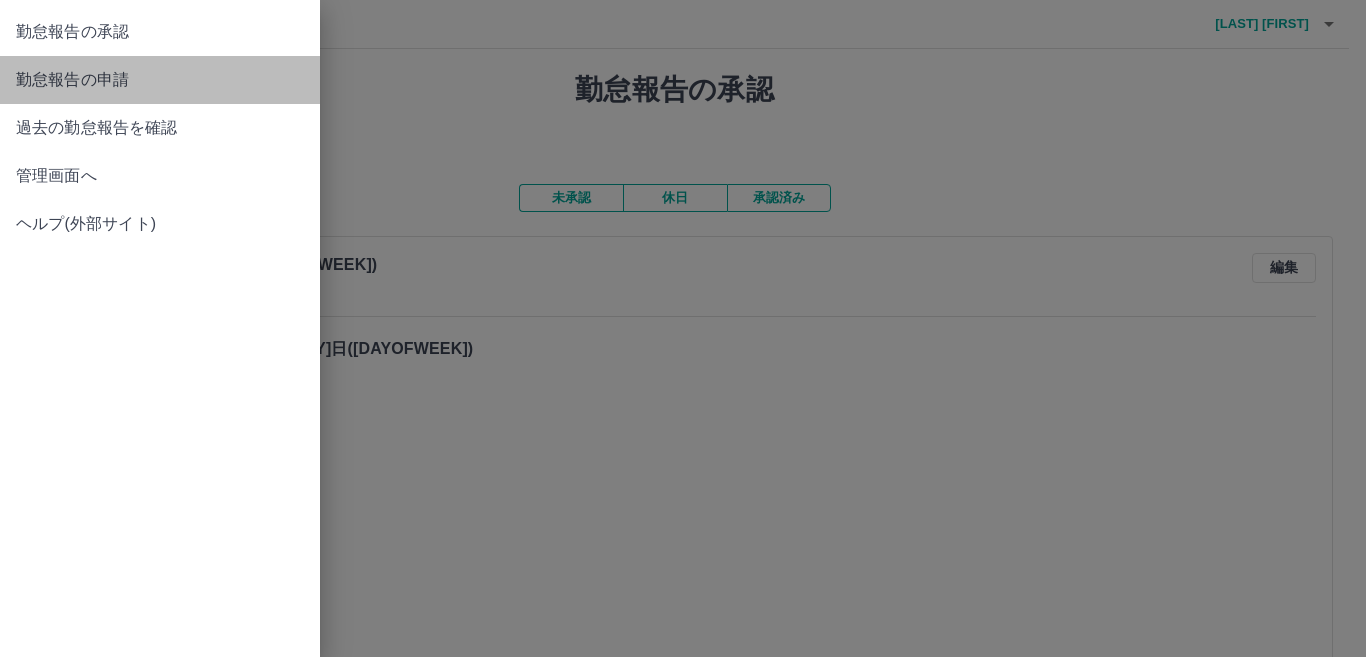click on "勤怠報告の申請" at bounding box center [160, 80] 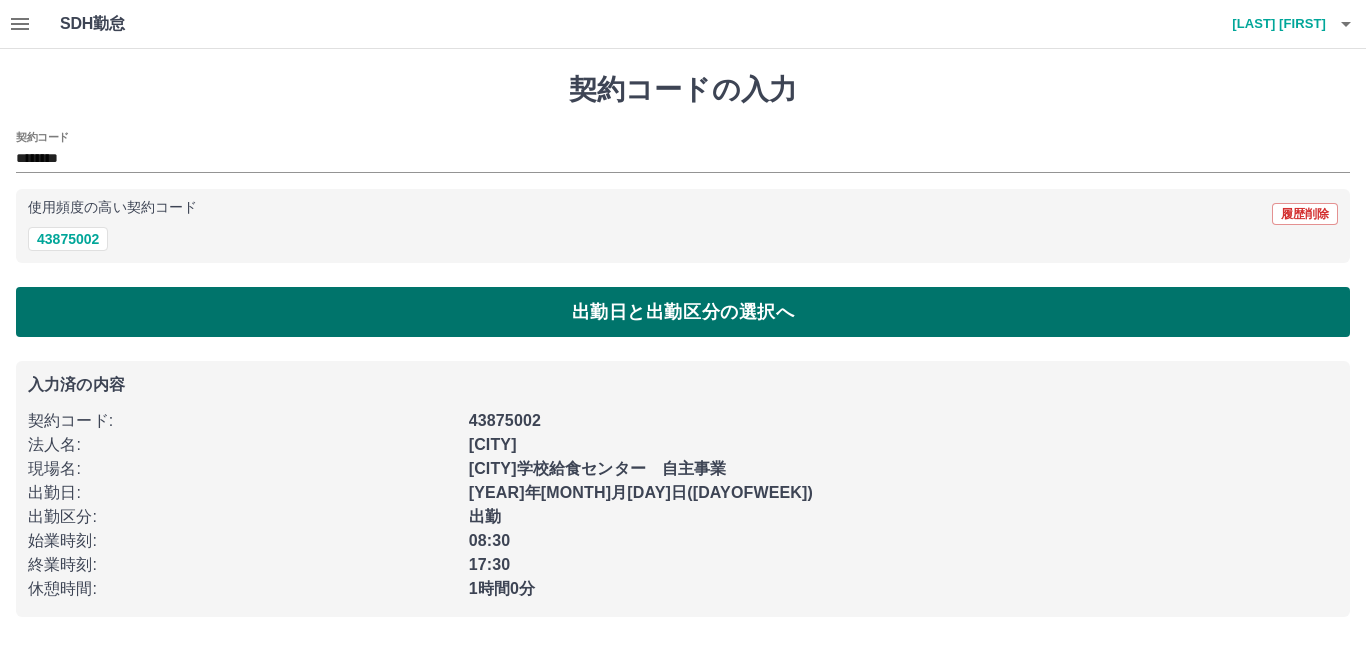 click on "出勤日と出勤区分の選択へ" at bounding box center [683, 312] 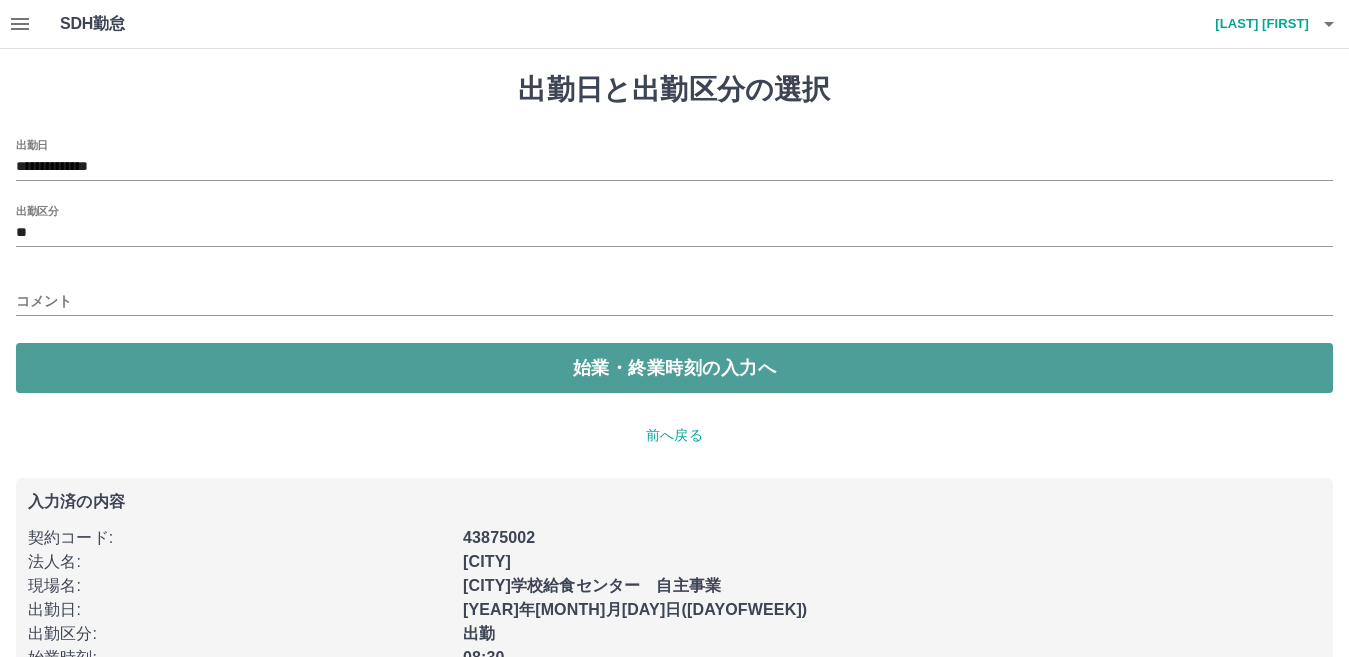 click on "始業・終業時刻の入力へ" at bounding box center [674, 368] 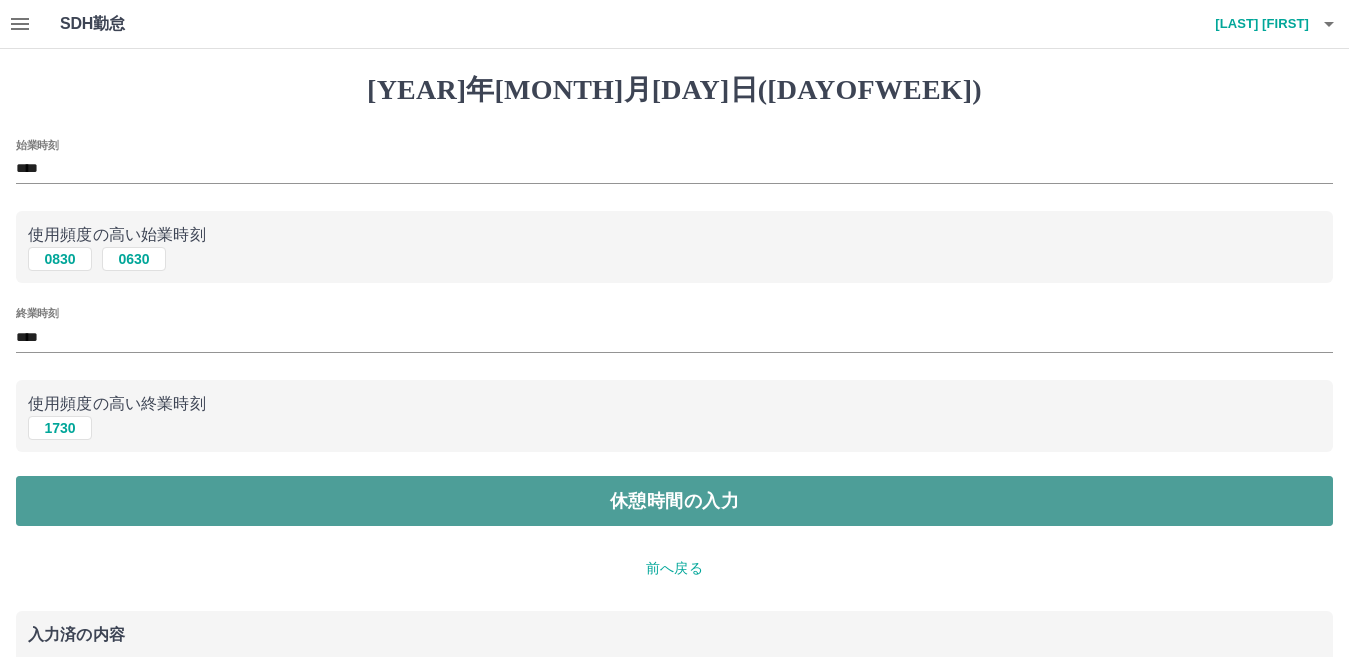 click on "休憩時間の入力" at bounding box center (674, 501) 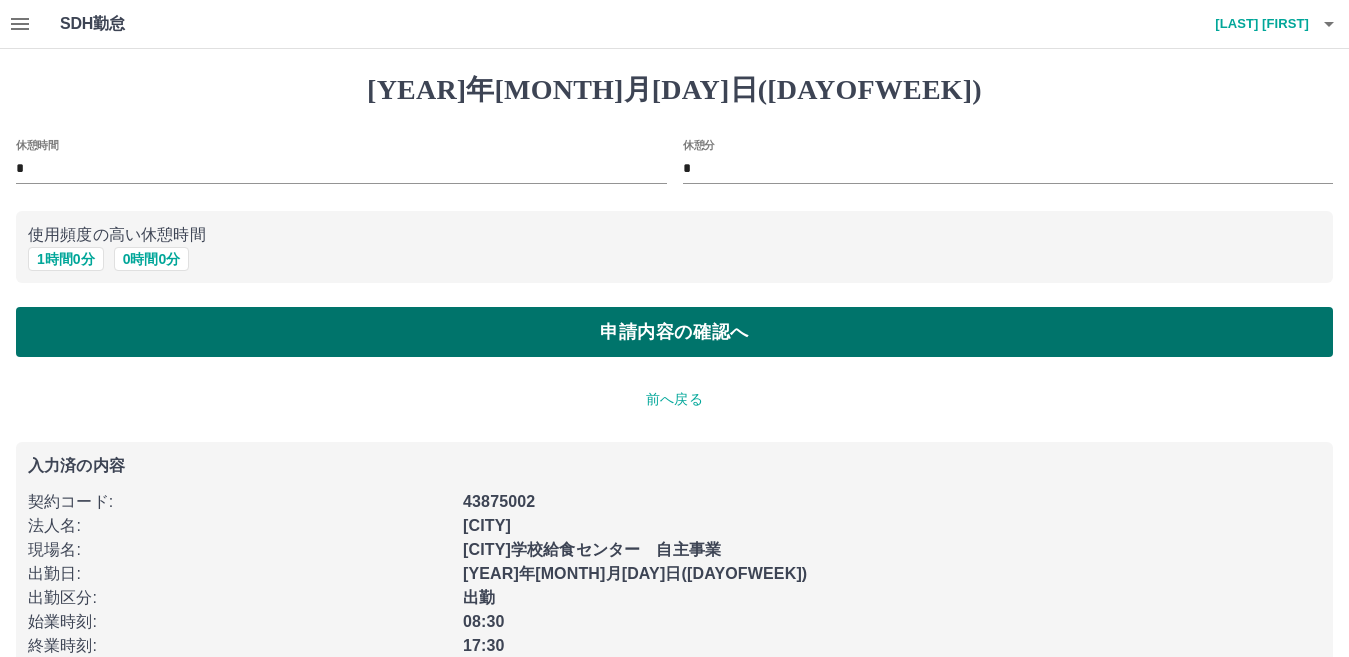 click on "申請内容の確認へ" at bounding box center (674, 332) 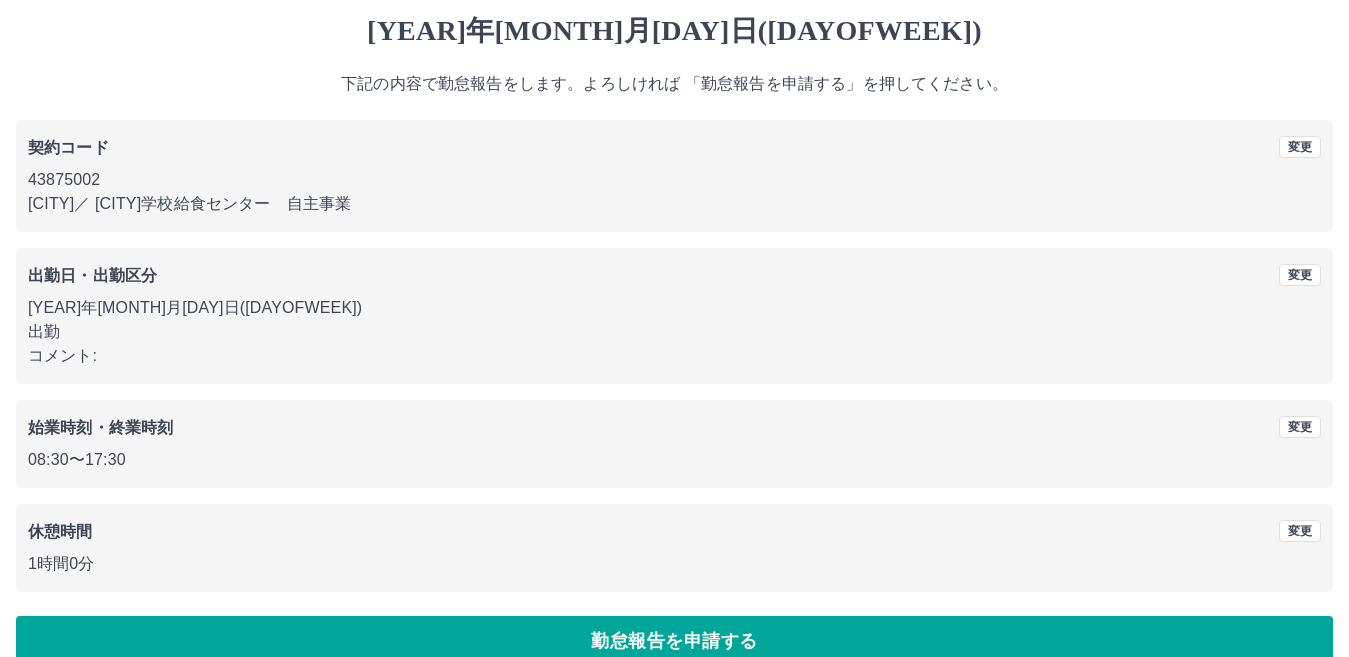 scroll, scrollTop: 92, scrollLeft: 0, axis: vertical 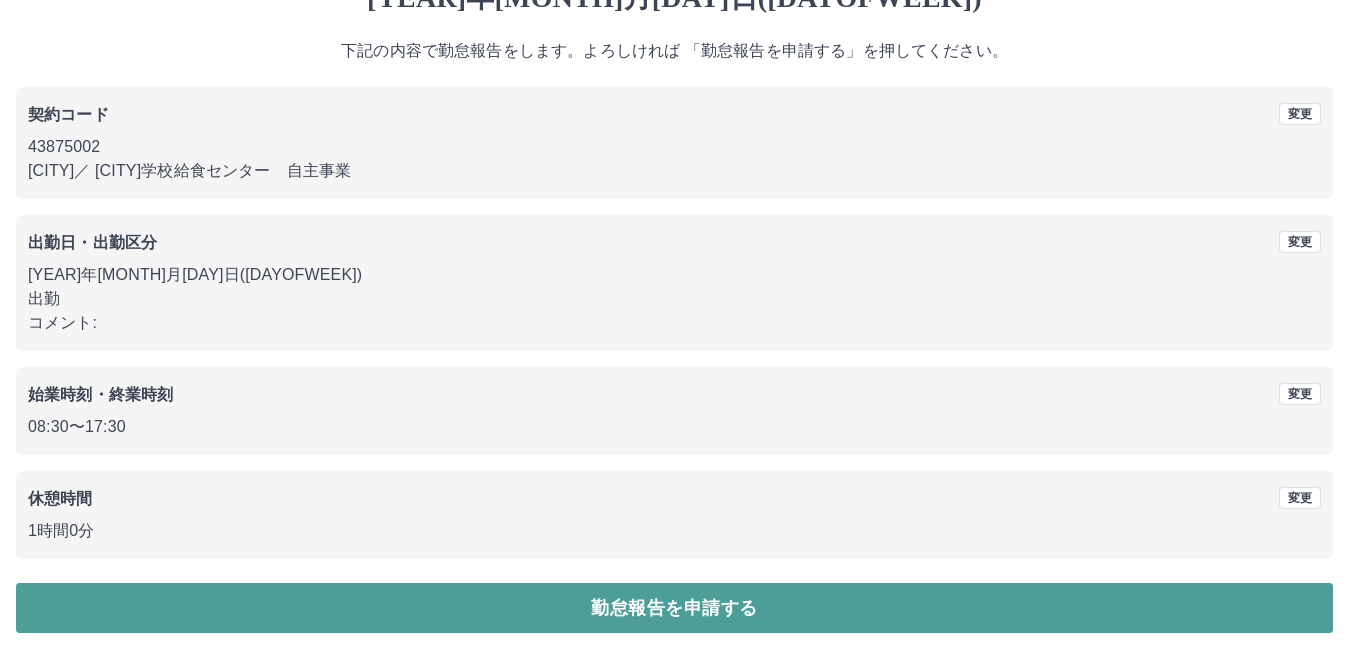 click on "勤怠報告を申請する" at bounding box center [674, 608] 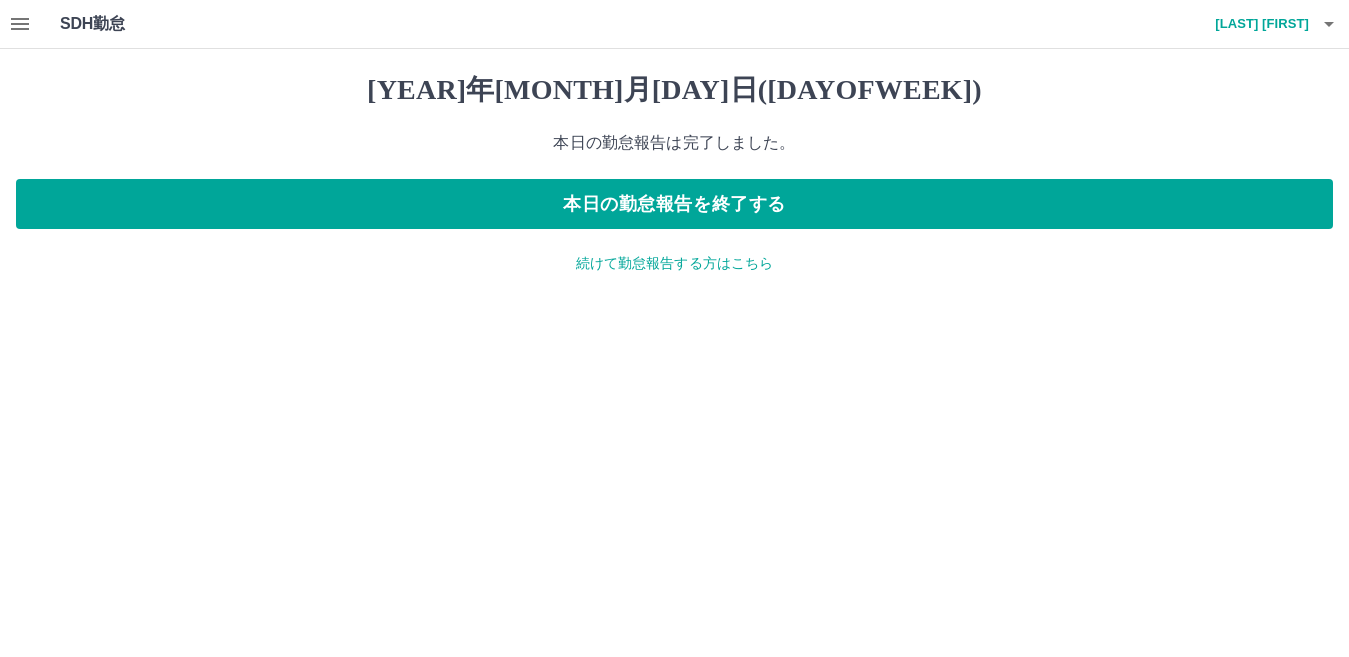 scroll, scrollTop: 0, scrollLeft: 0, axis: both 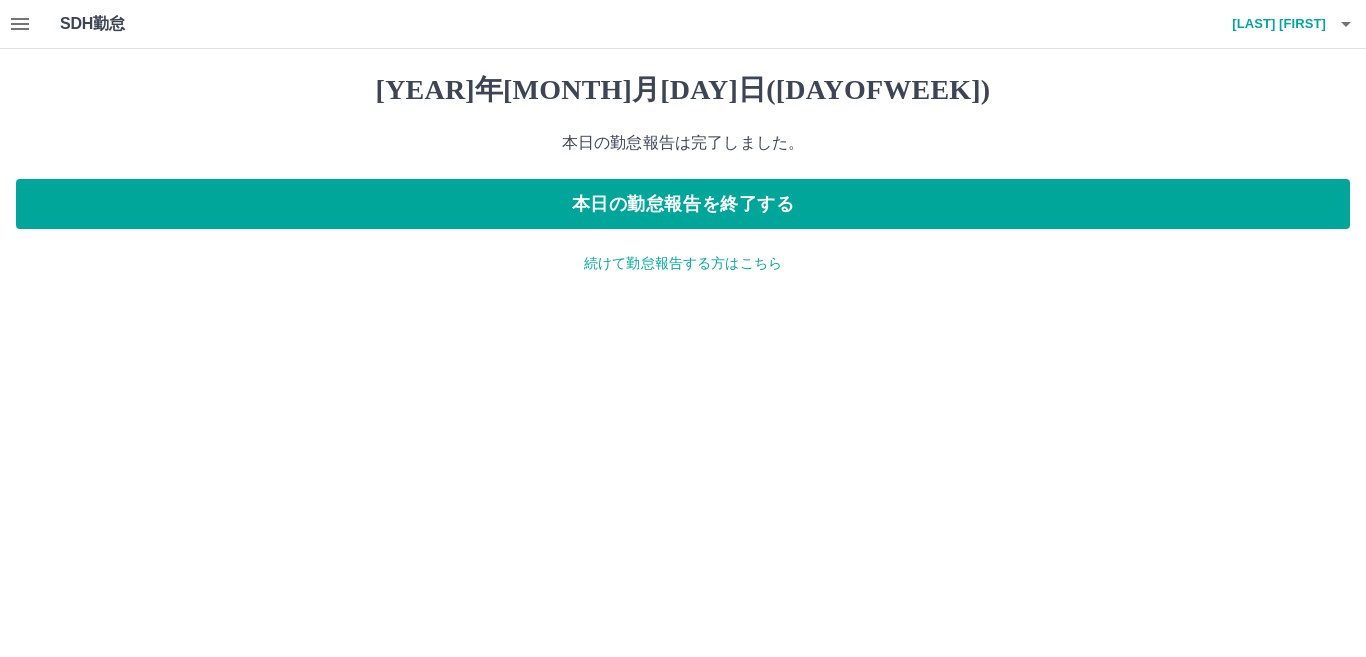 click on "続けて勤怠報告する方はこちら" at bounding box center (683, 263) 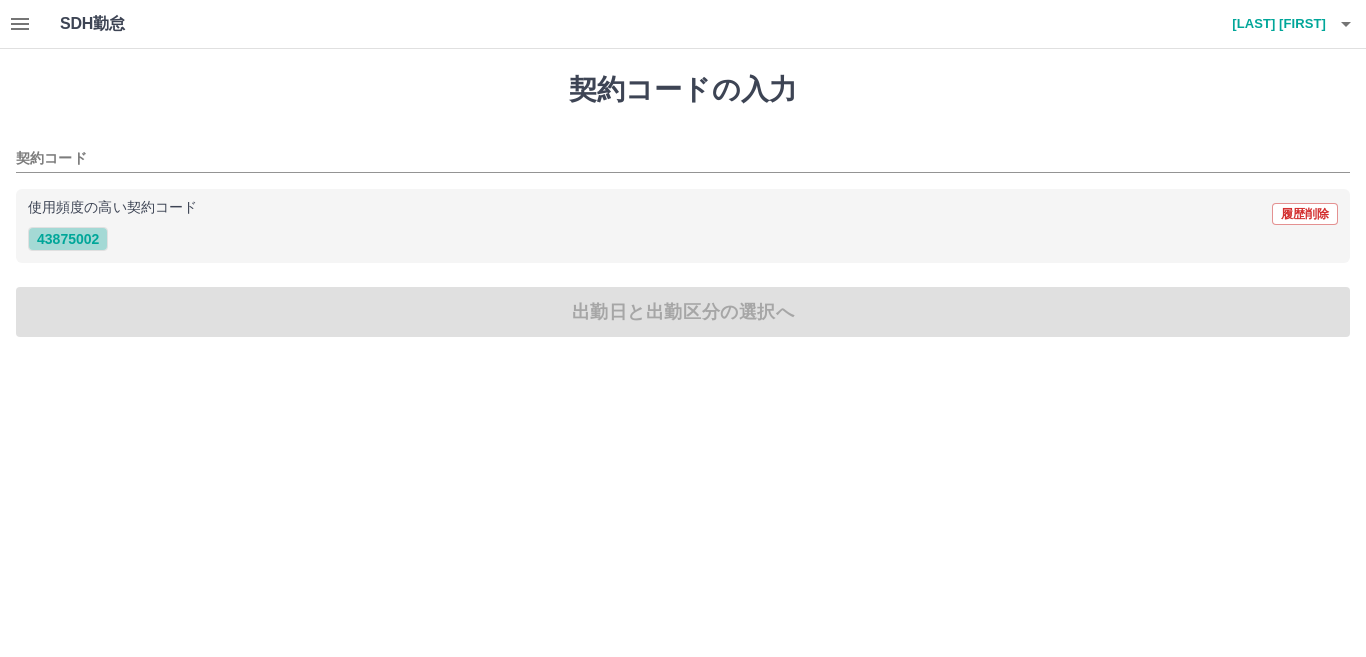click on "43875002" at bounding box center [68, 239] 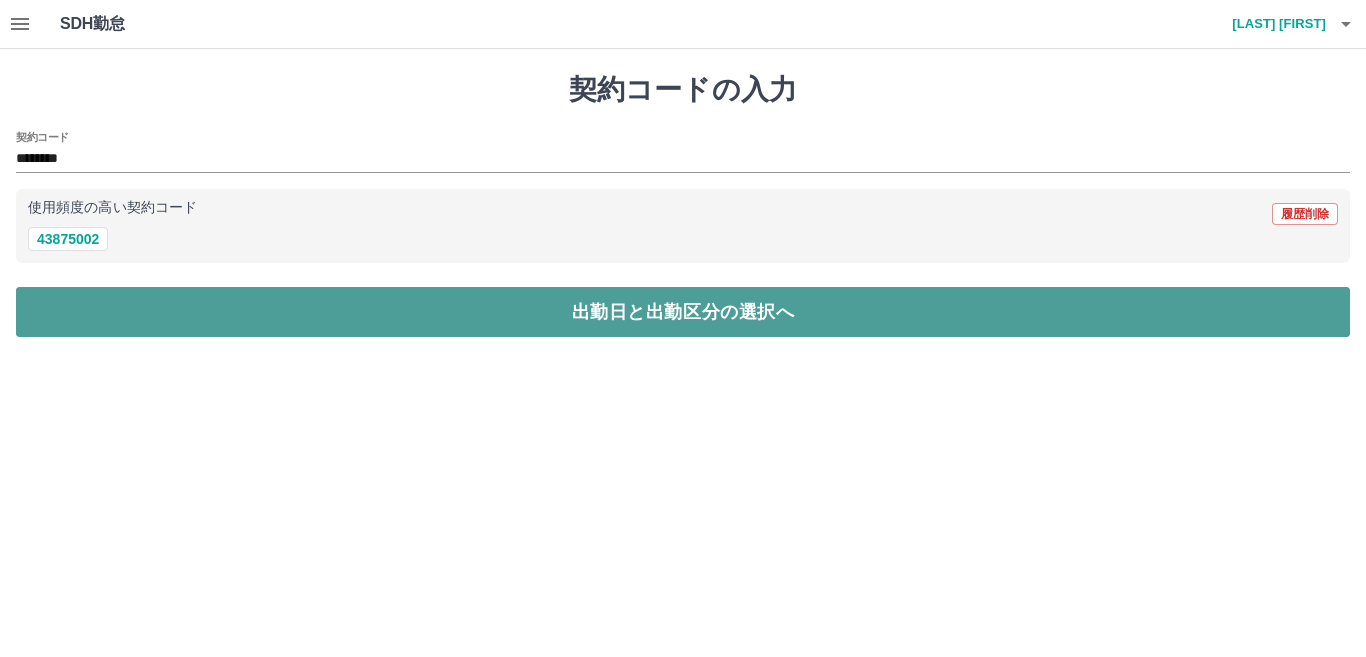 click on "出勤日と出勤区分の選択へ" at bounding box center (683, 312) 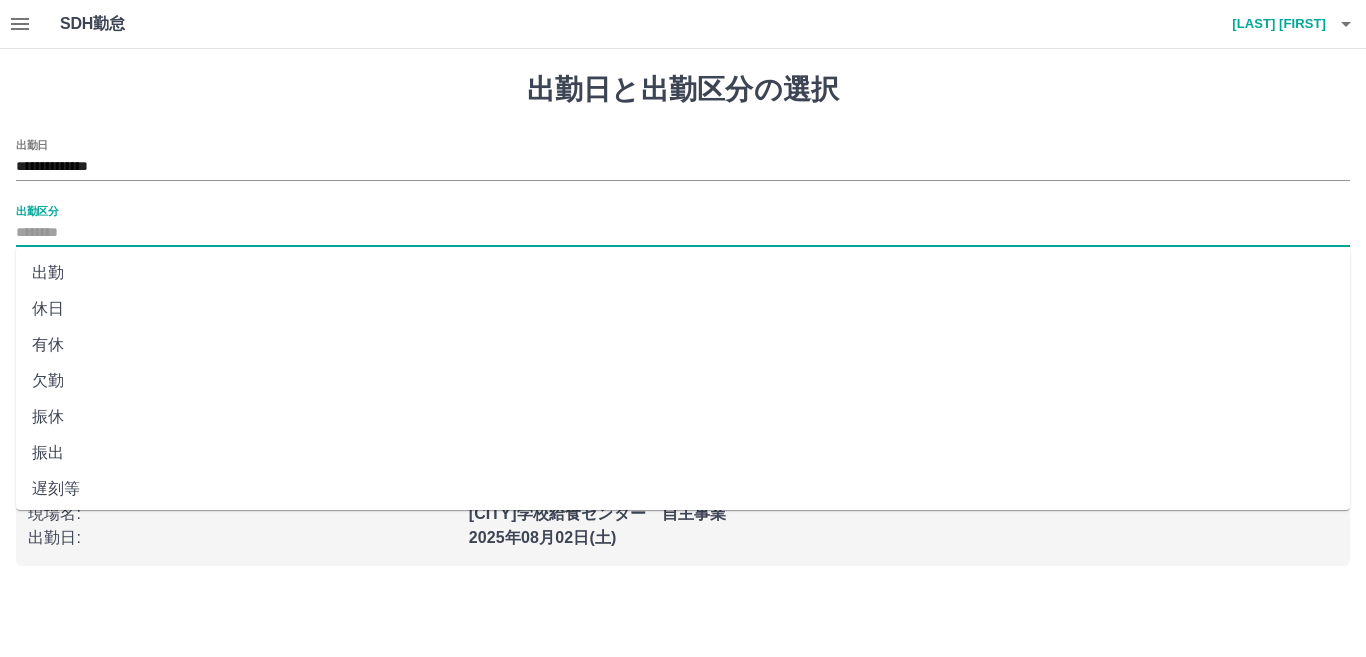 click on "出勤区分" at bounding box center [683, 233] 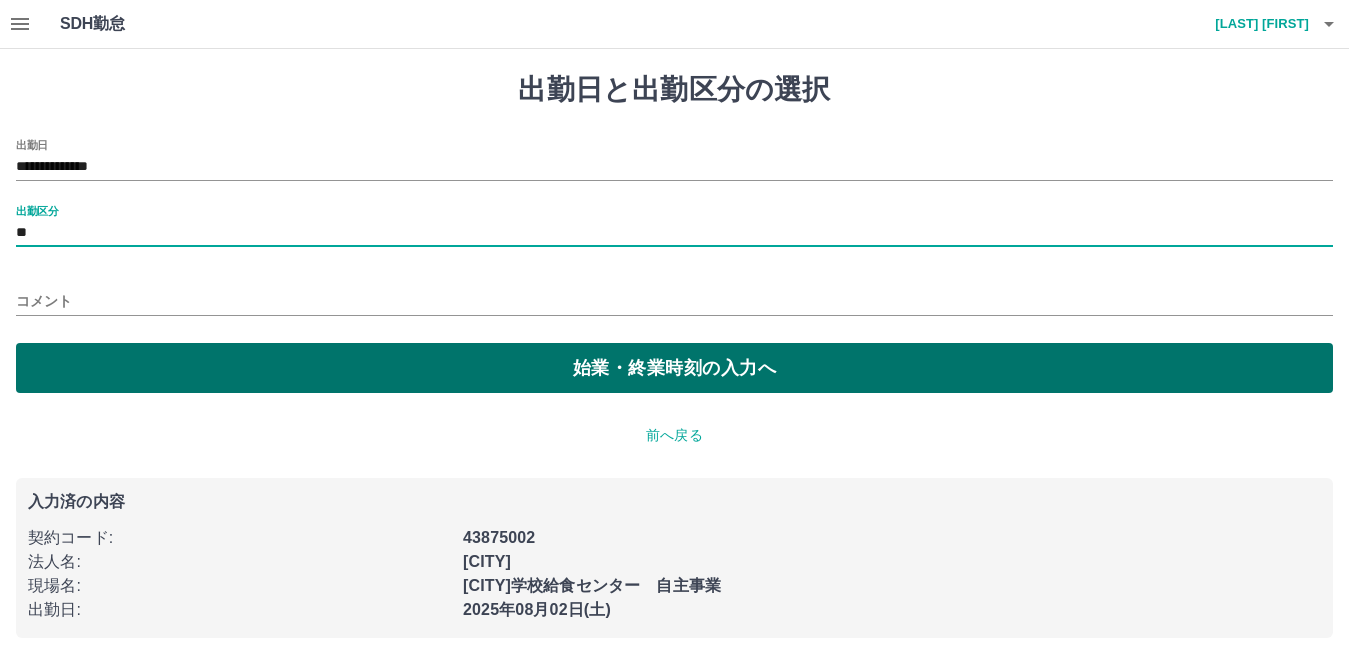 click on "始業・終業時刻の入力へ" at bounding box center (674, 368) 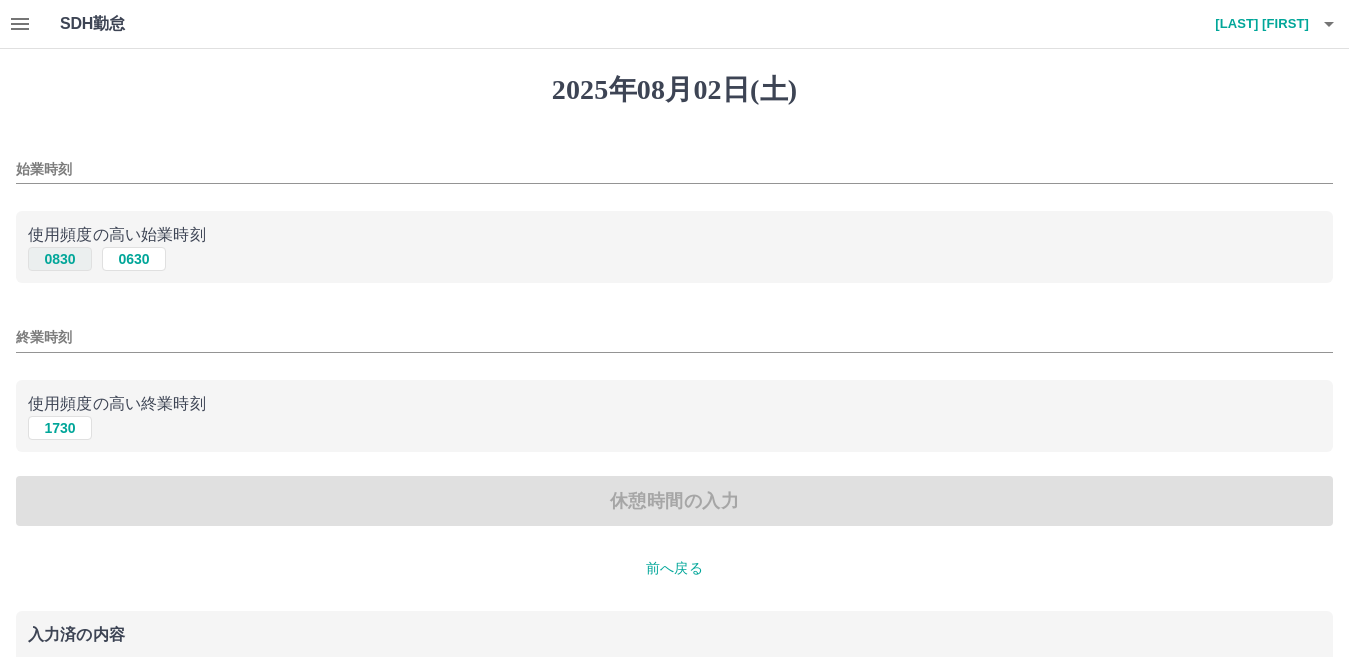 click on "0830" at bounding box center [60, 259] 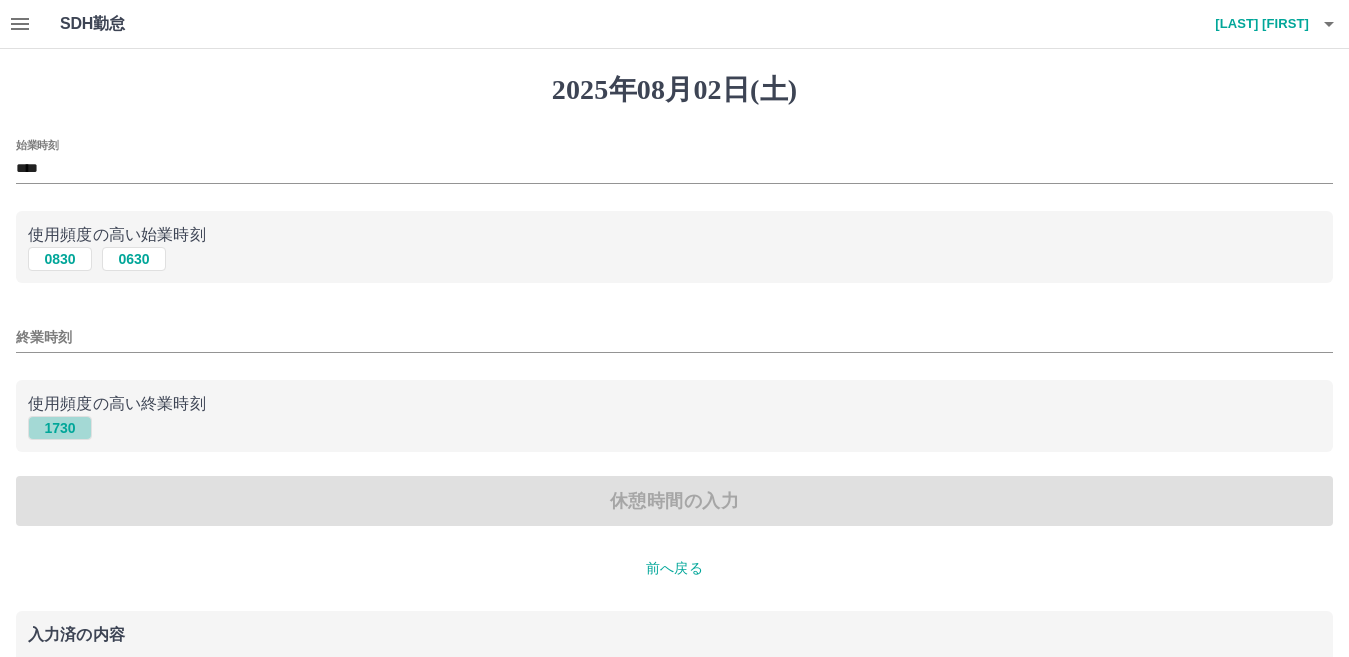 click on "1730" at bounding box center (60, 428) 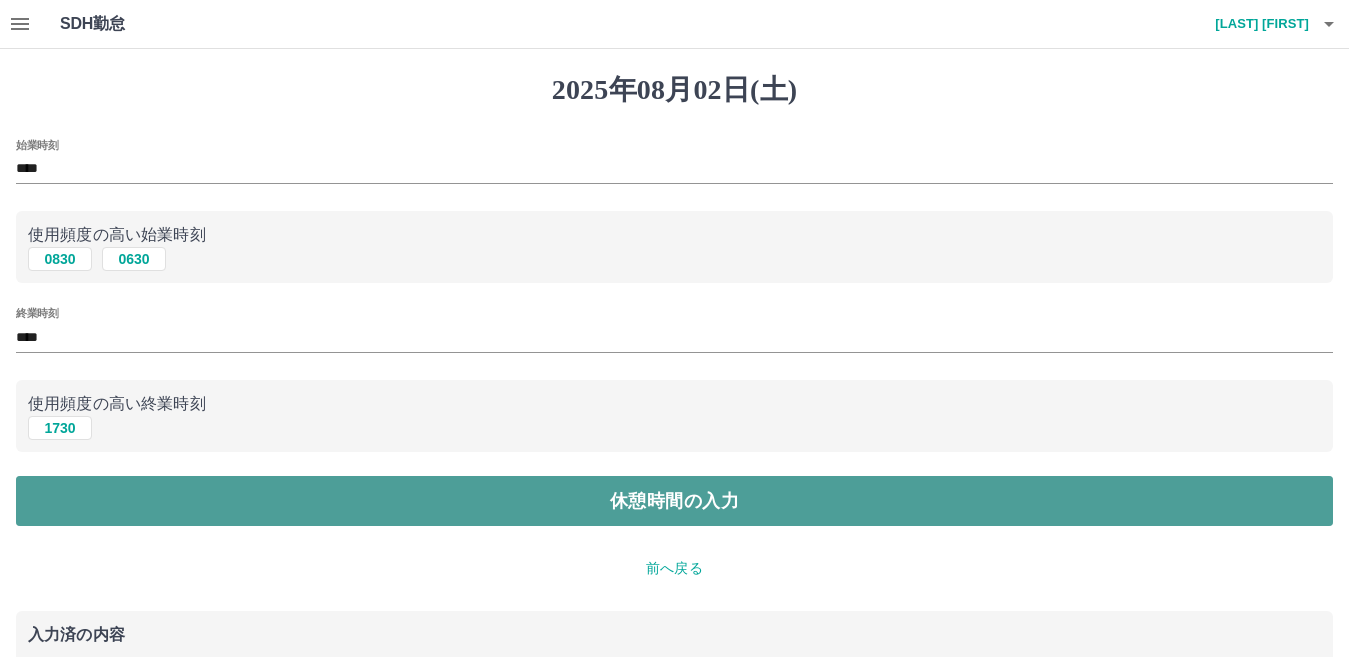 click on "休憩時間の入力" at bounding box center [674, 501] 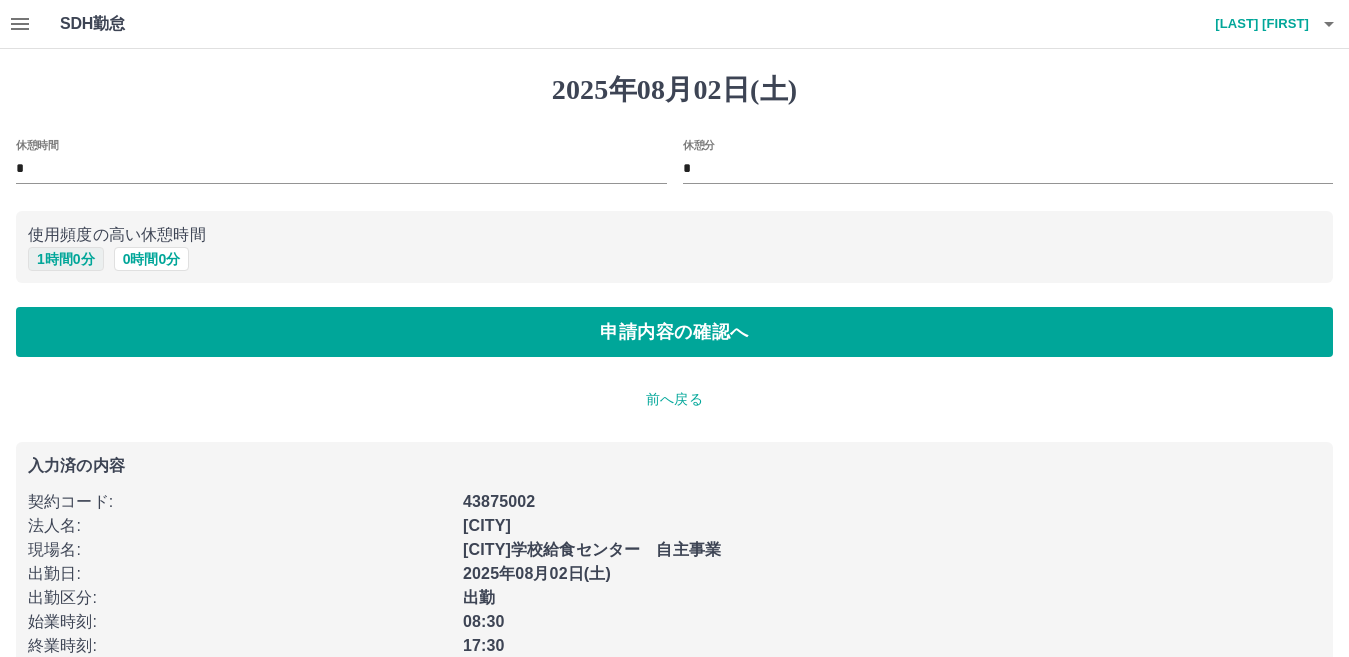 click on "1 時間 0 分" at bounding box center [66, 259] 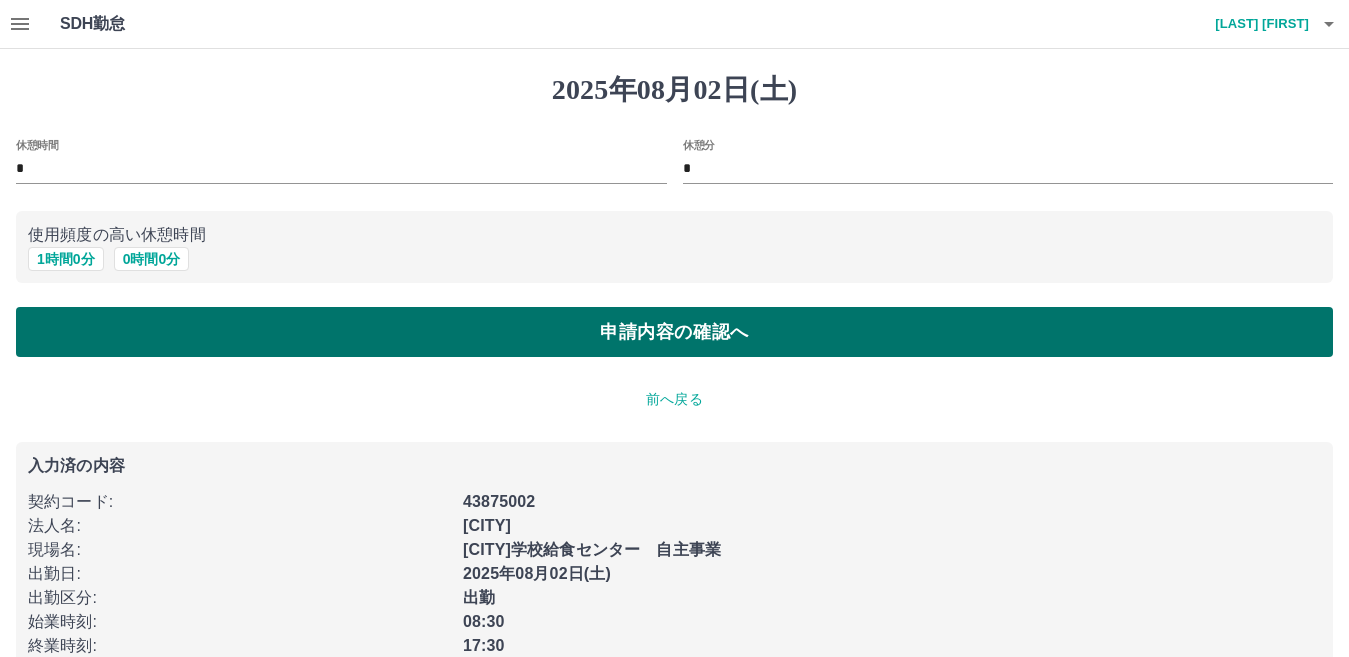 click on "申請内容の確認へ" at bounding box center (674, 332) 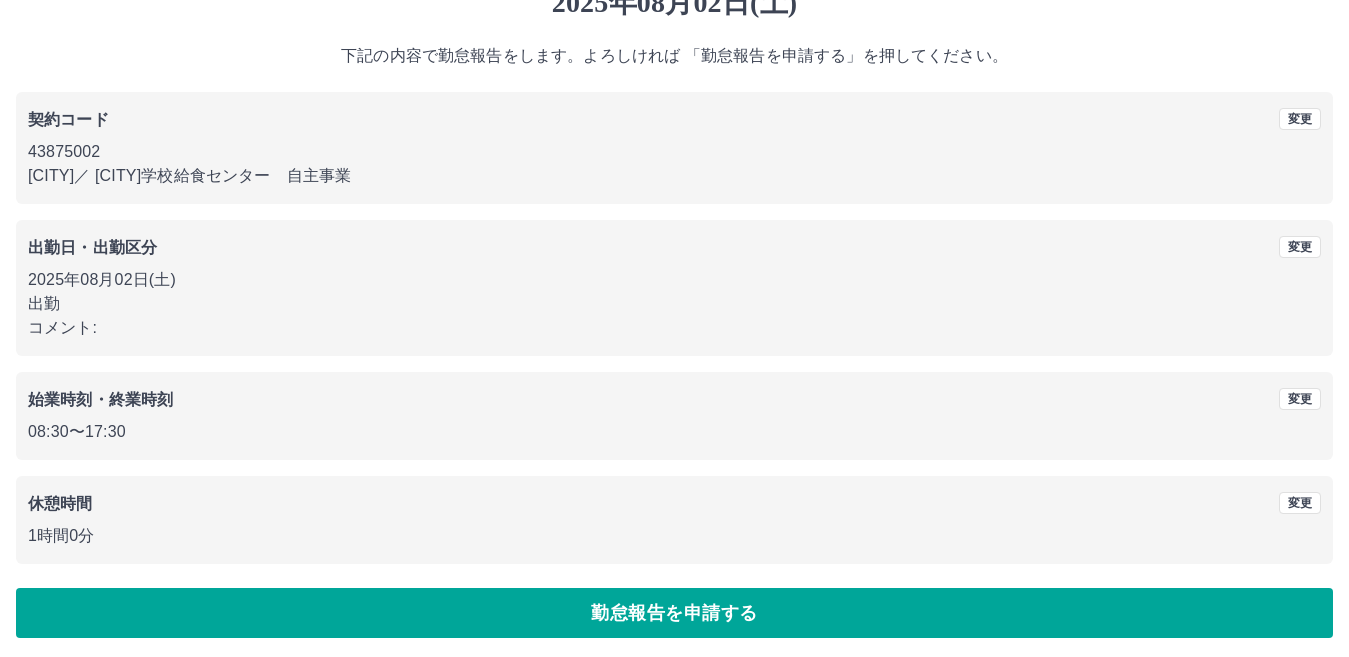 scroll, scrollTop: 92, scrollLeft: 0, axis: vertical 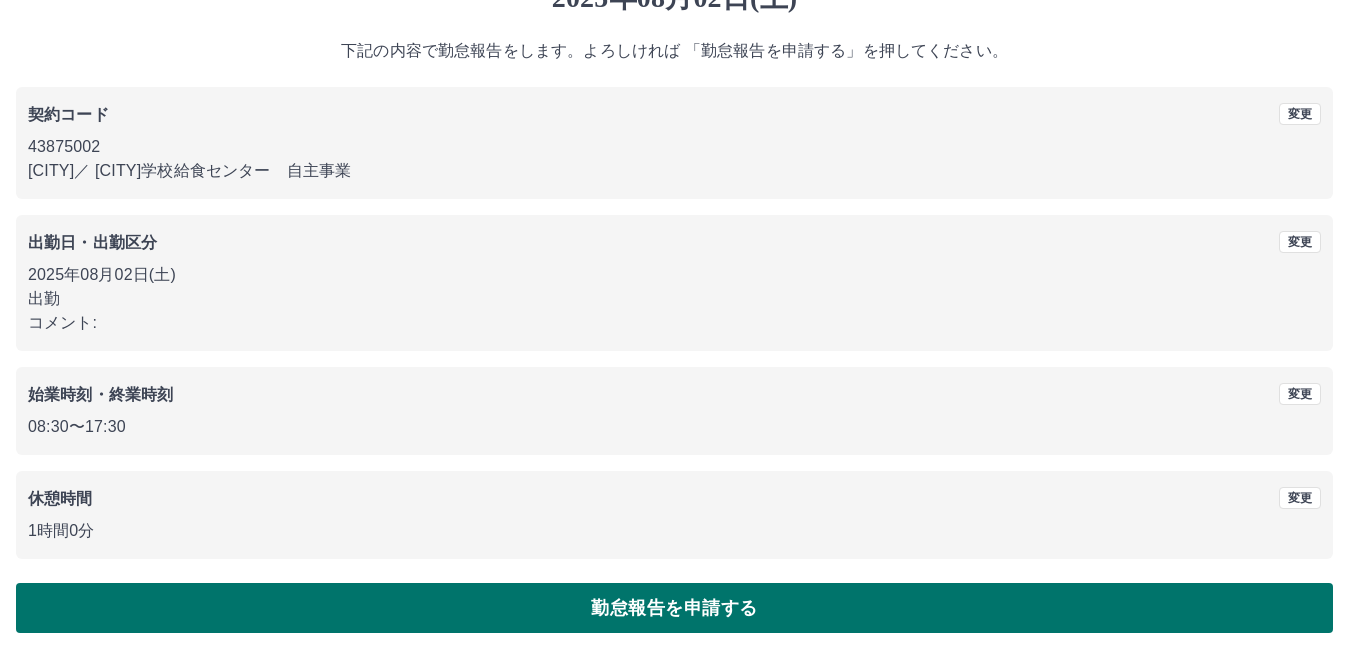 click on "勤怠報告を申請する" at bounding box center (674, 608) 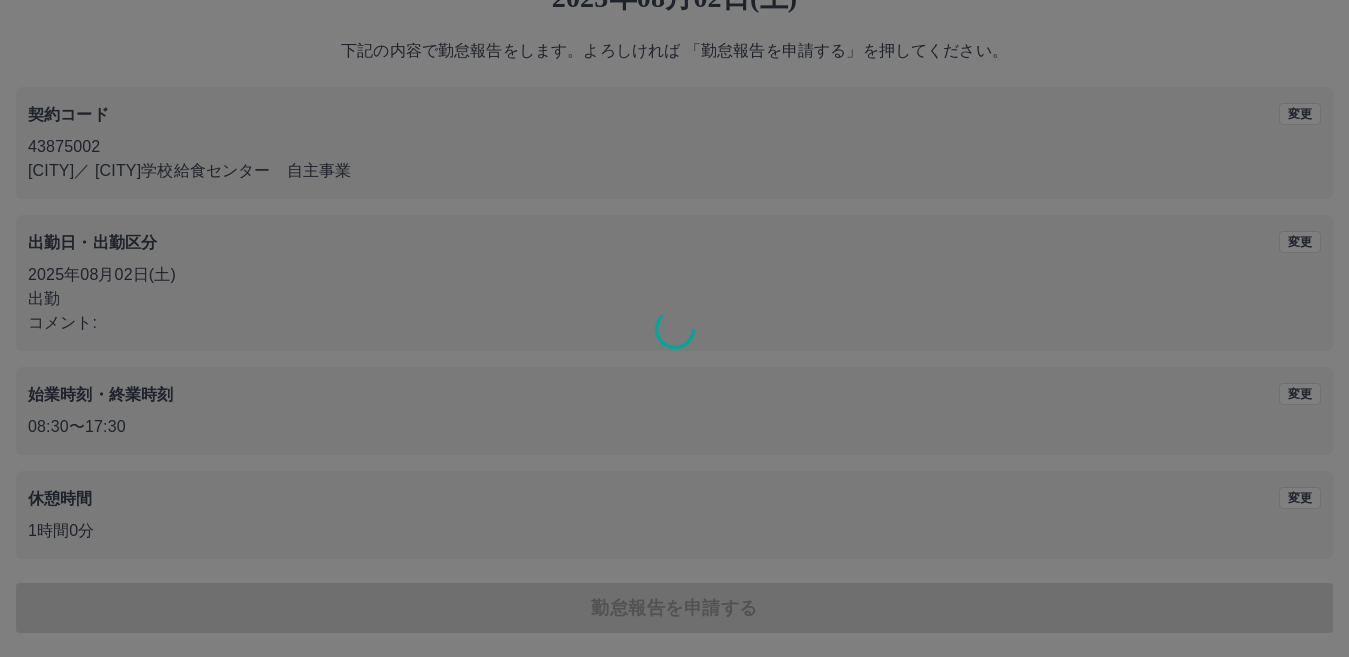 scroll, scrollTop: 0, scrollLeft: 0, axis: both 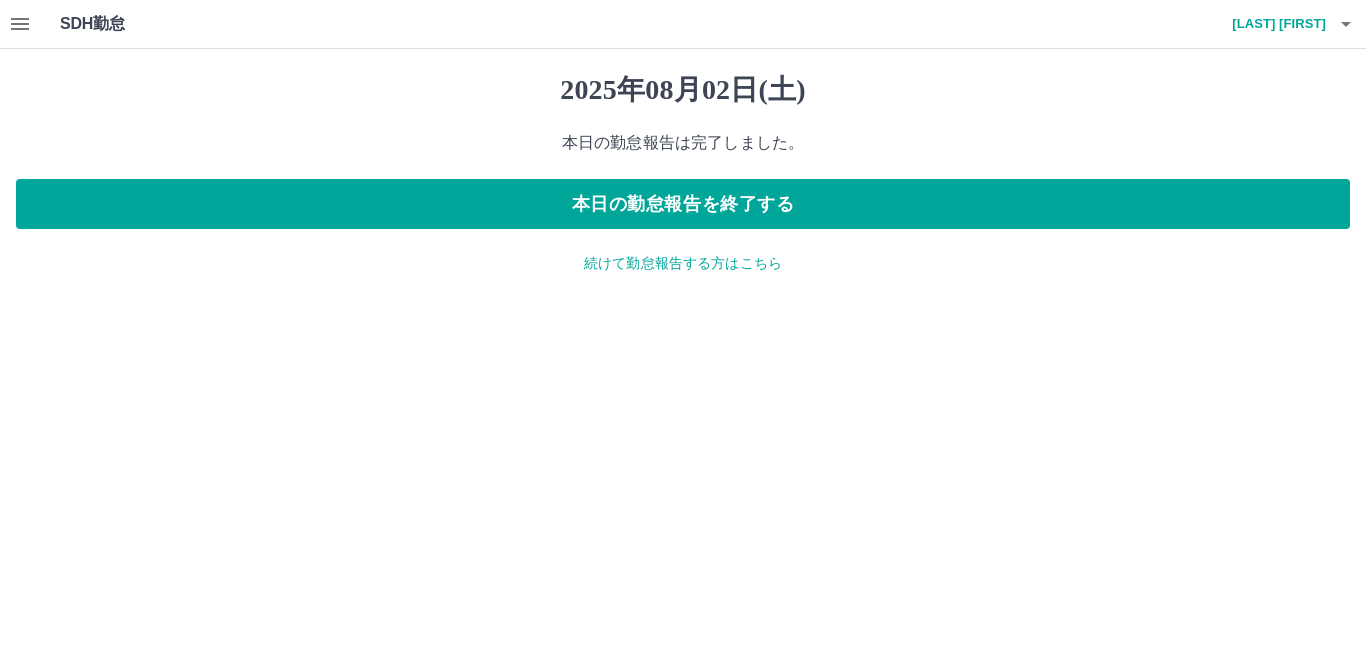 click on "続けて勤怠報告する方はこちら" at bounding box center [683, 263] 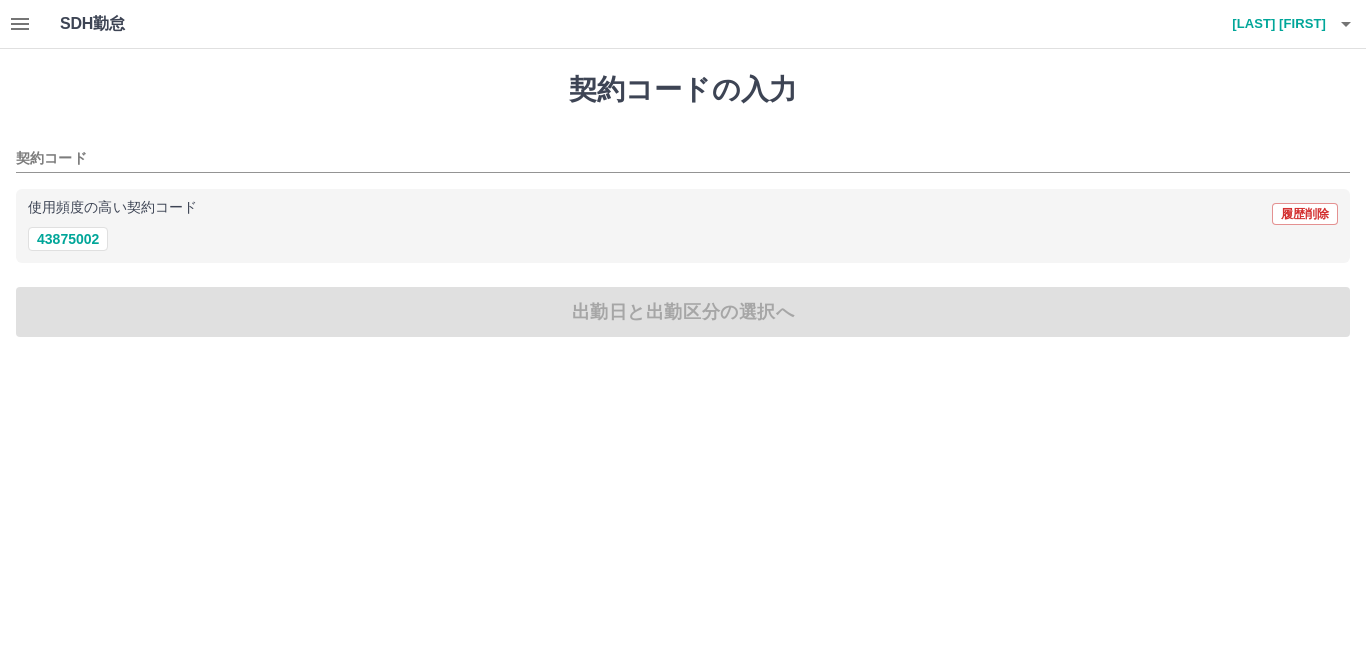 click 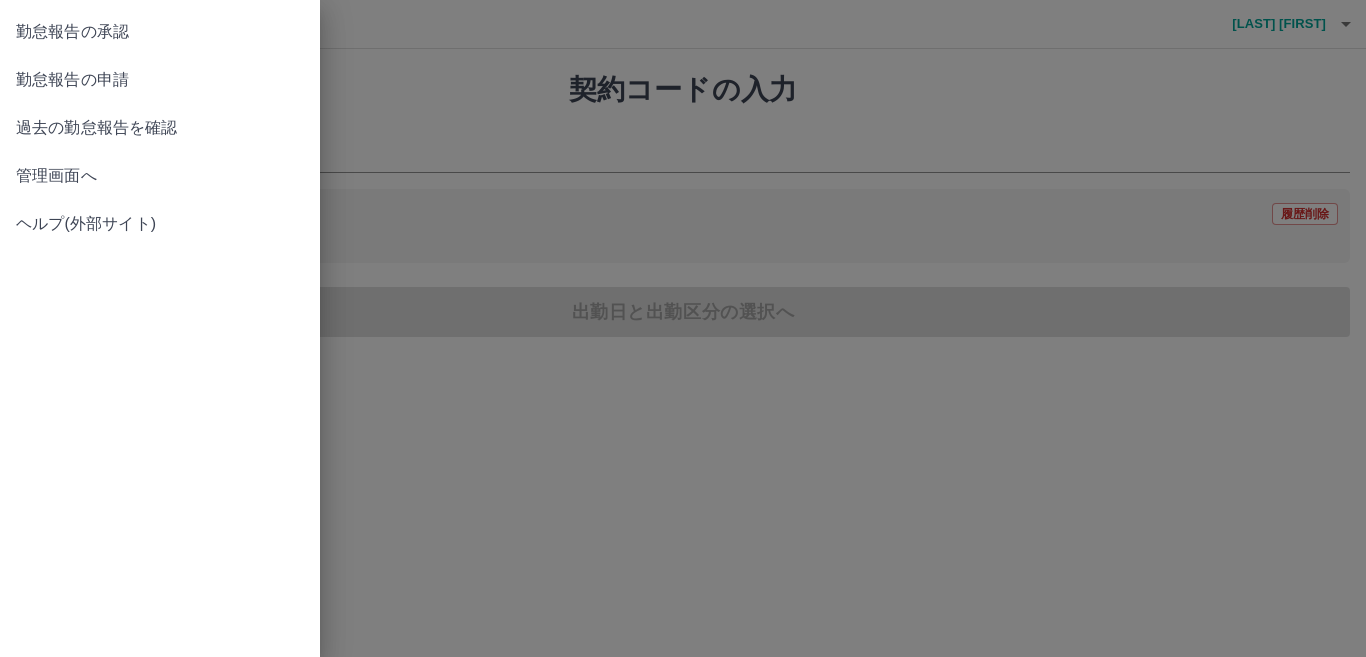 click on "勤怠報告の承認" at bounding box center [160, 32] 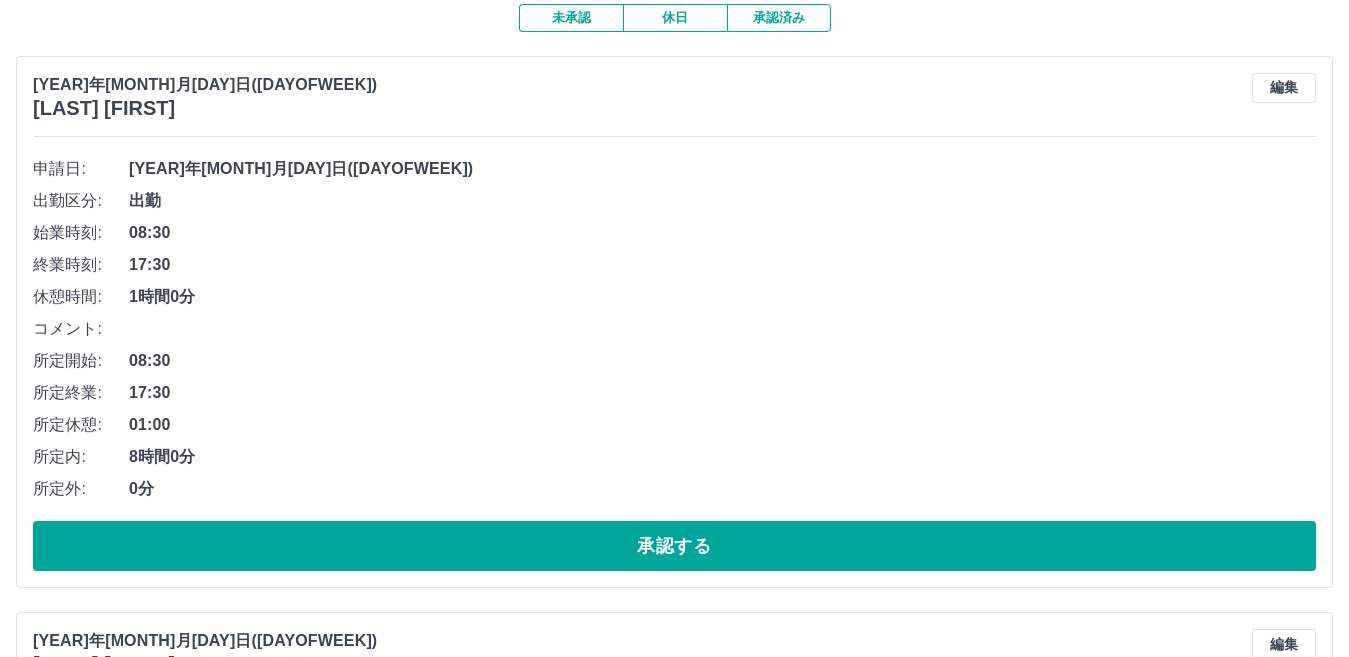 scroll, scrollTop: 0, scrollLeft: 0, axis: both 